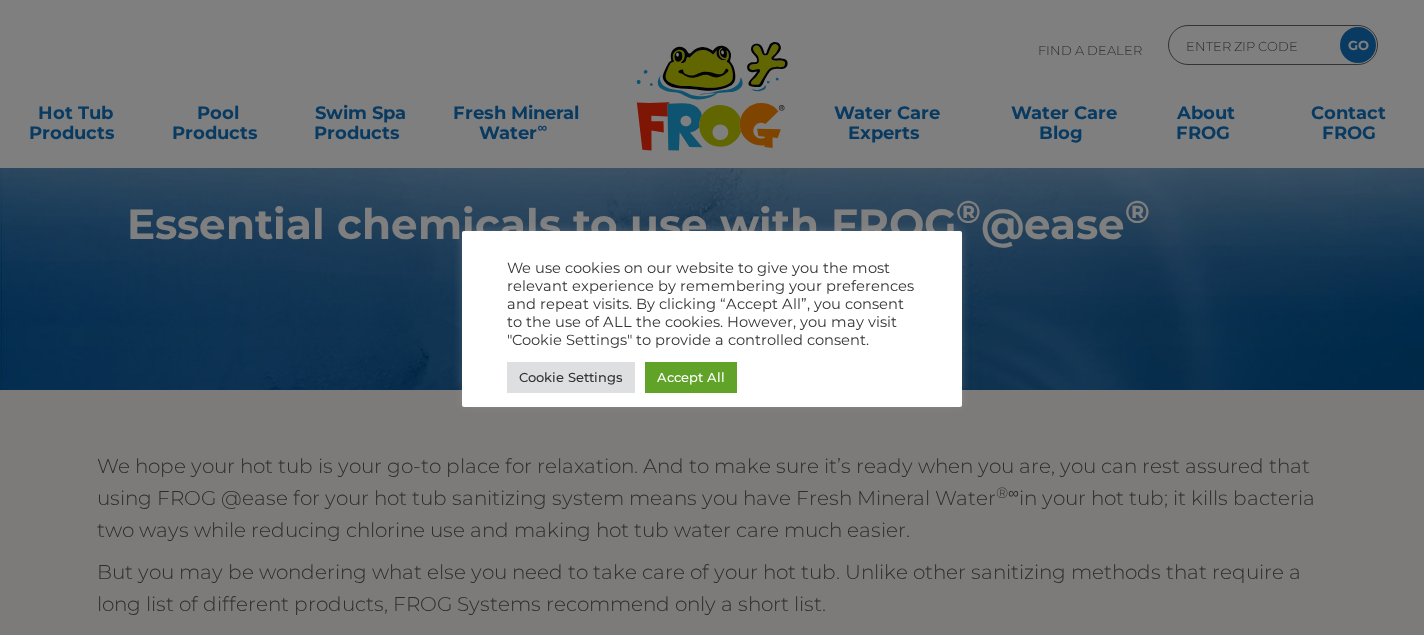 scroll, scrollTop: 0, scrollLeft: 0, axis: both 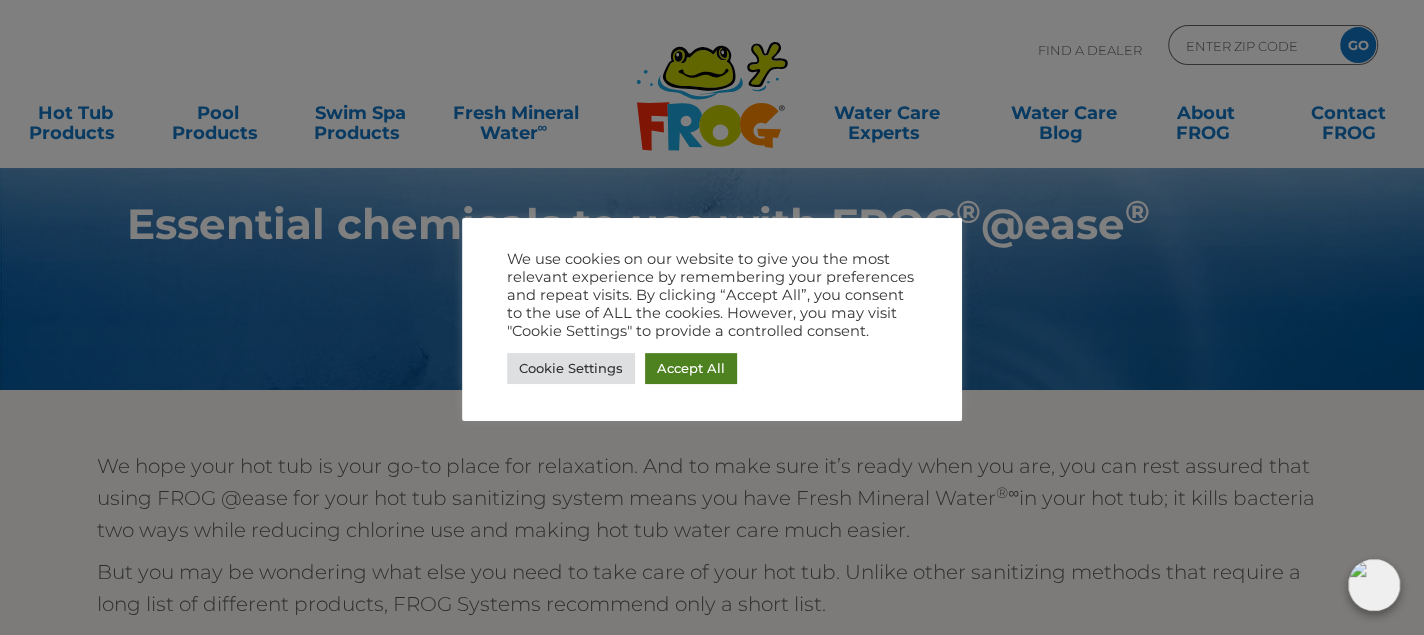 click on "Accept All" at bounding box center (691, 368) 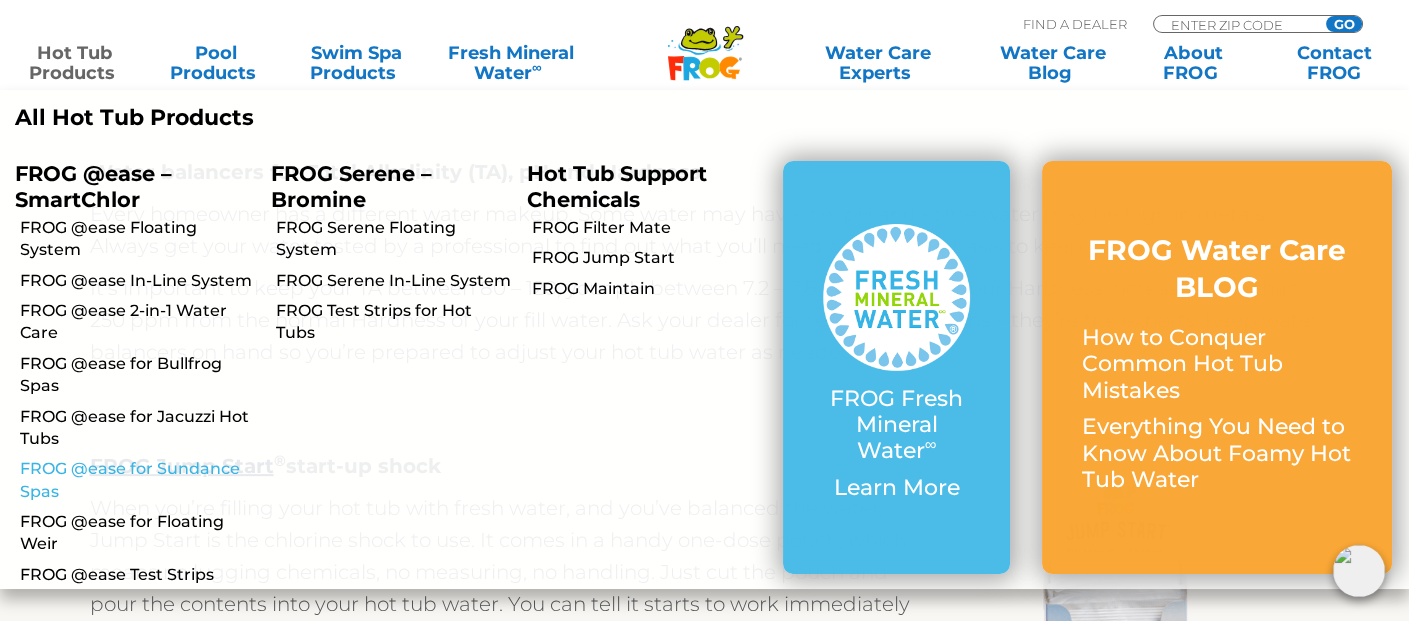 scroll, scrollTop: 937, scrollLeft: 0, axis: vertical 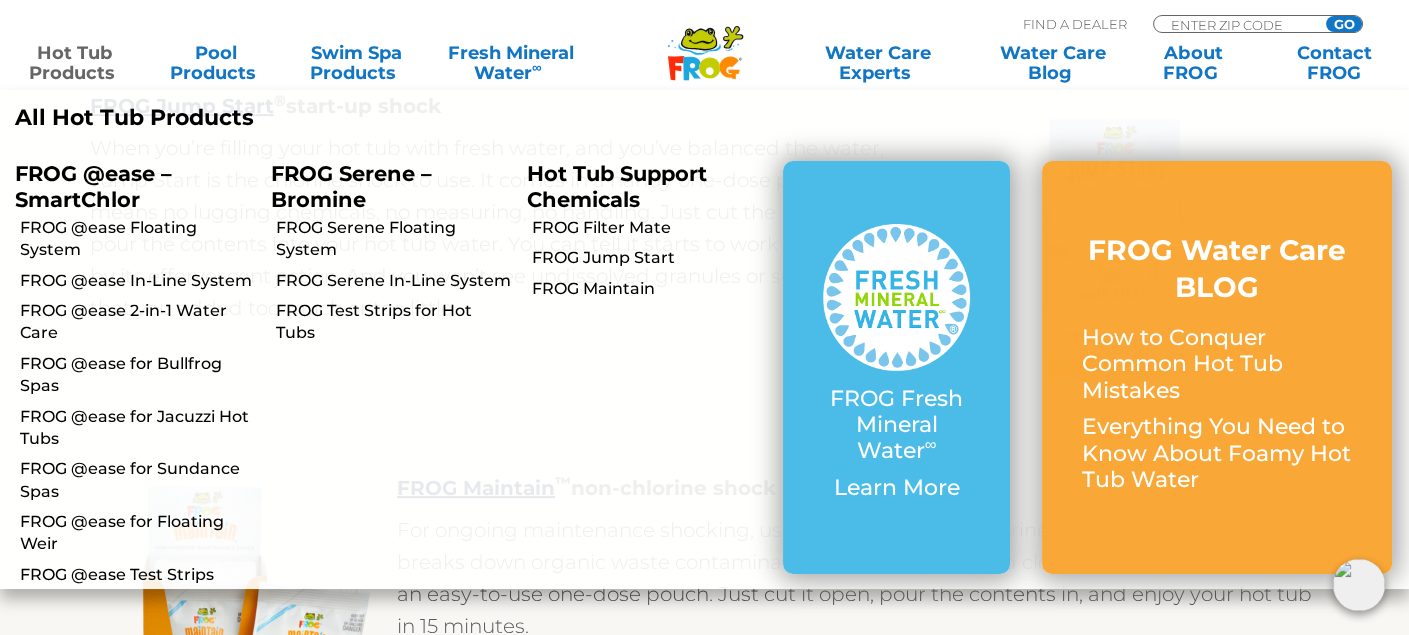 click on "Hot Tub  Products" at bounding box center [75, 63] 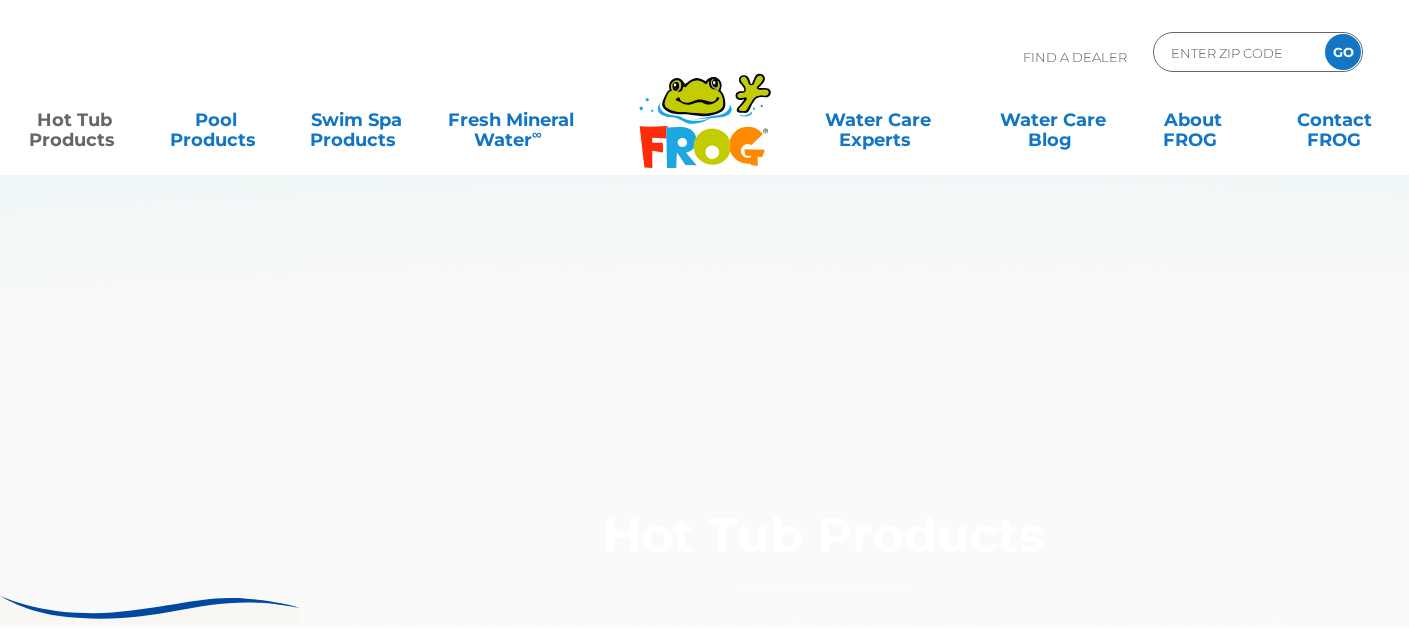 scroll, scrollTop: 0, scrollLeft: 0, axis: both 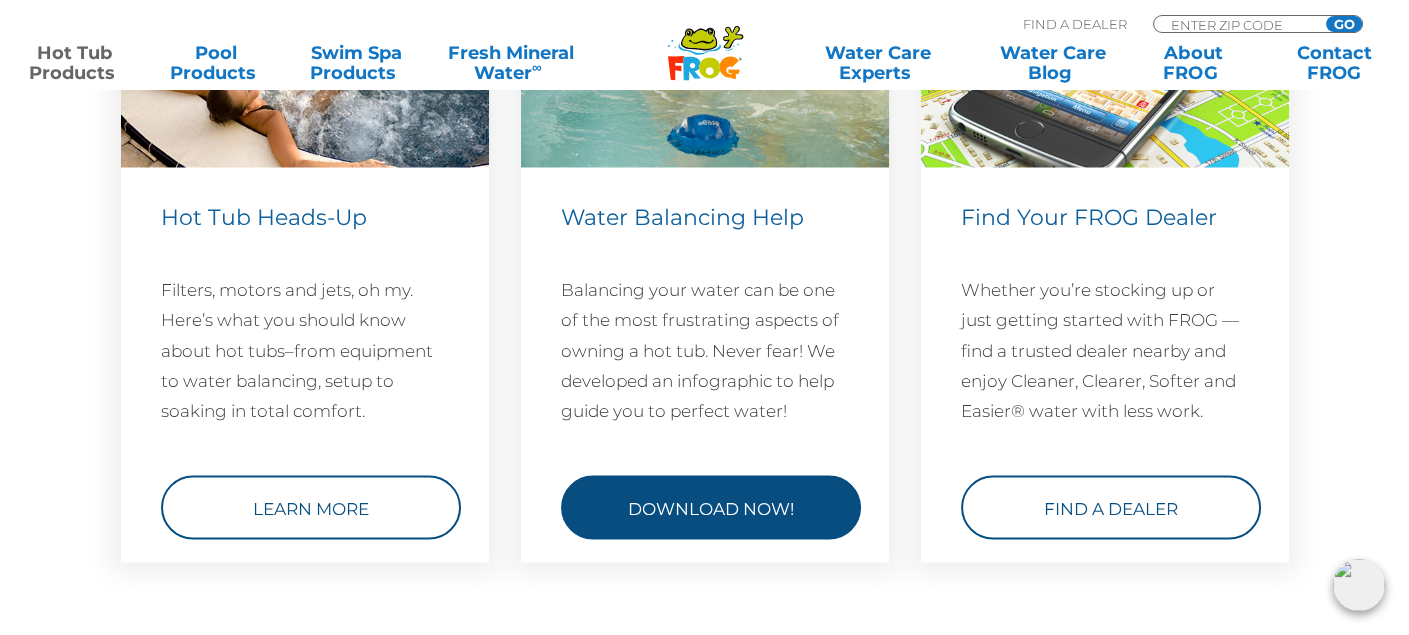 click on "Download Now!" at bounding box center [711, 507] 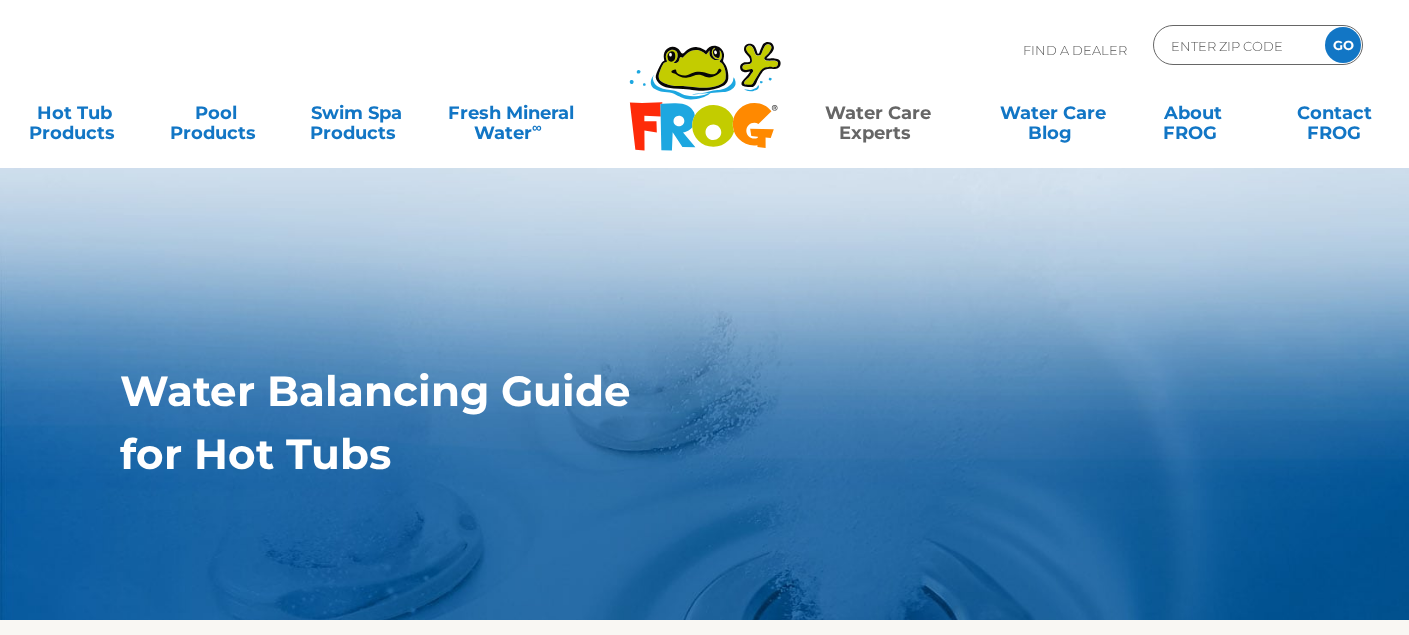 scroll, scrollTop: 0, scrollLeft: 0, axis: both 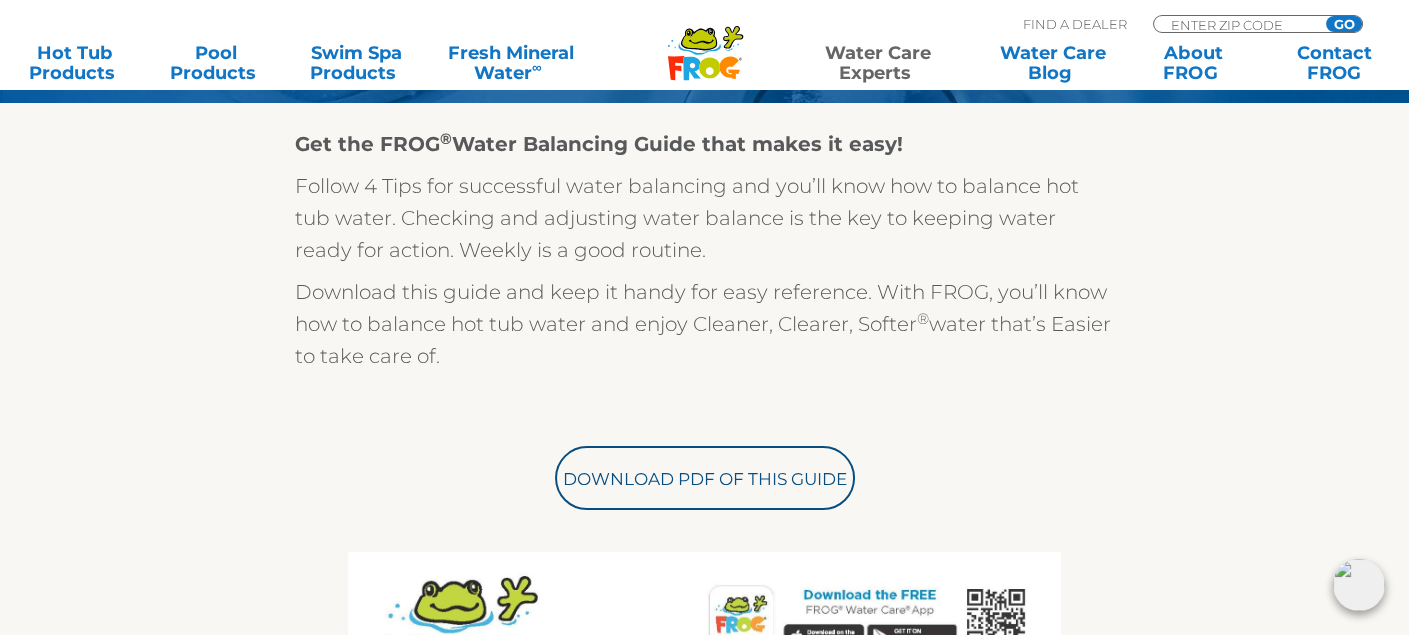 click at bounding box center [705, 388] 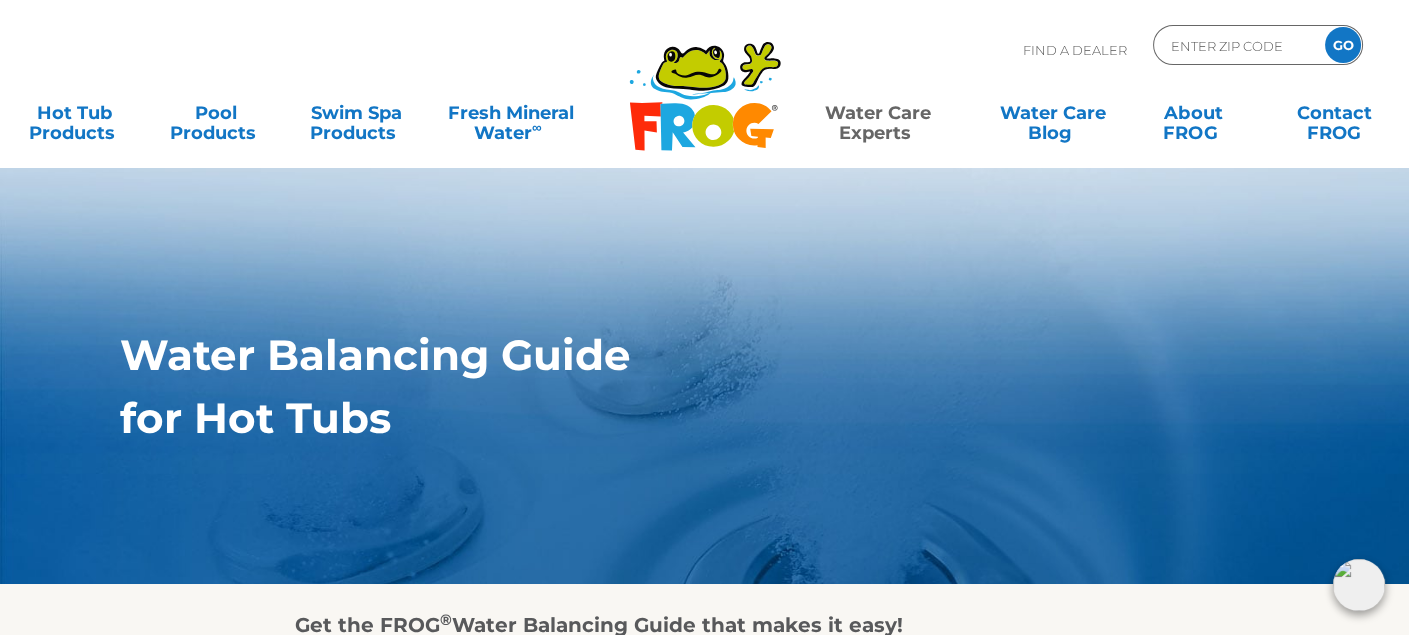 scroll, scrollTop: 14, scrollLeft: 0, axis: vertical 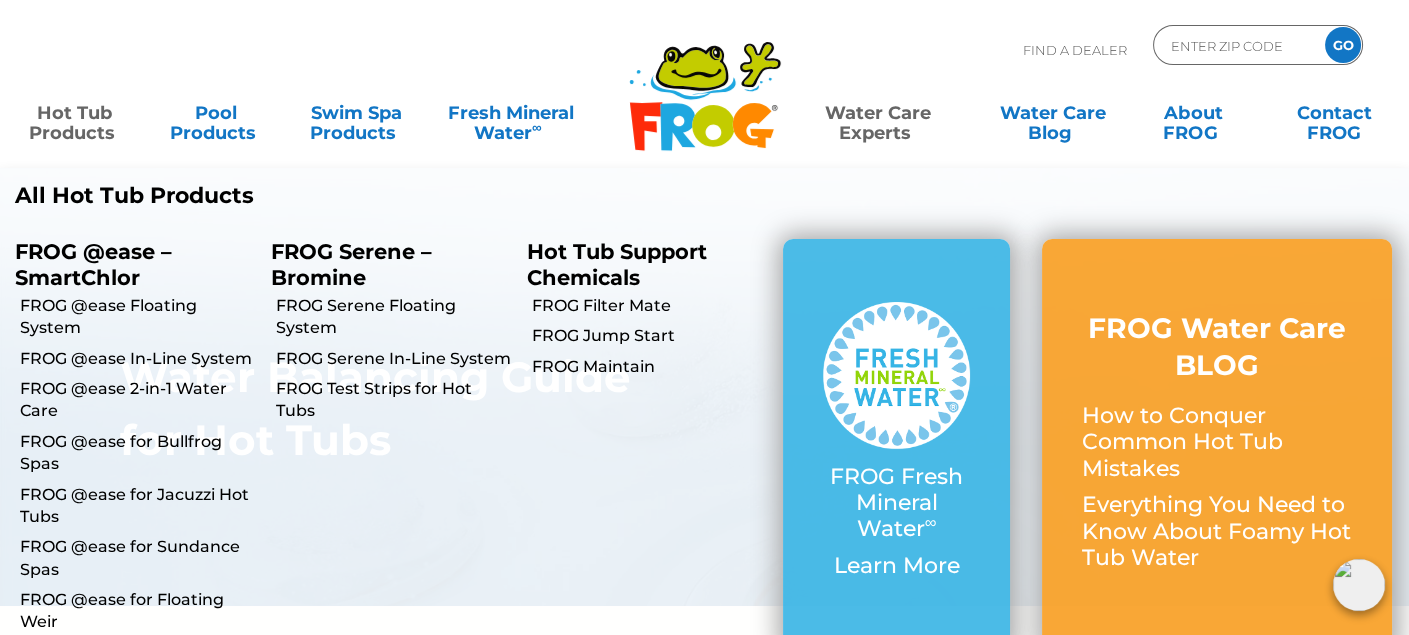 click on "Hot Tub  Products" at bounding box center (75, 113) 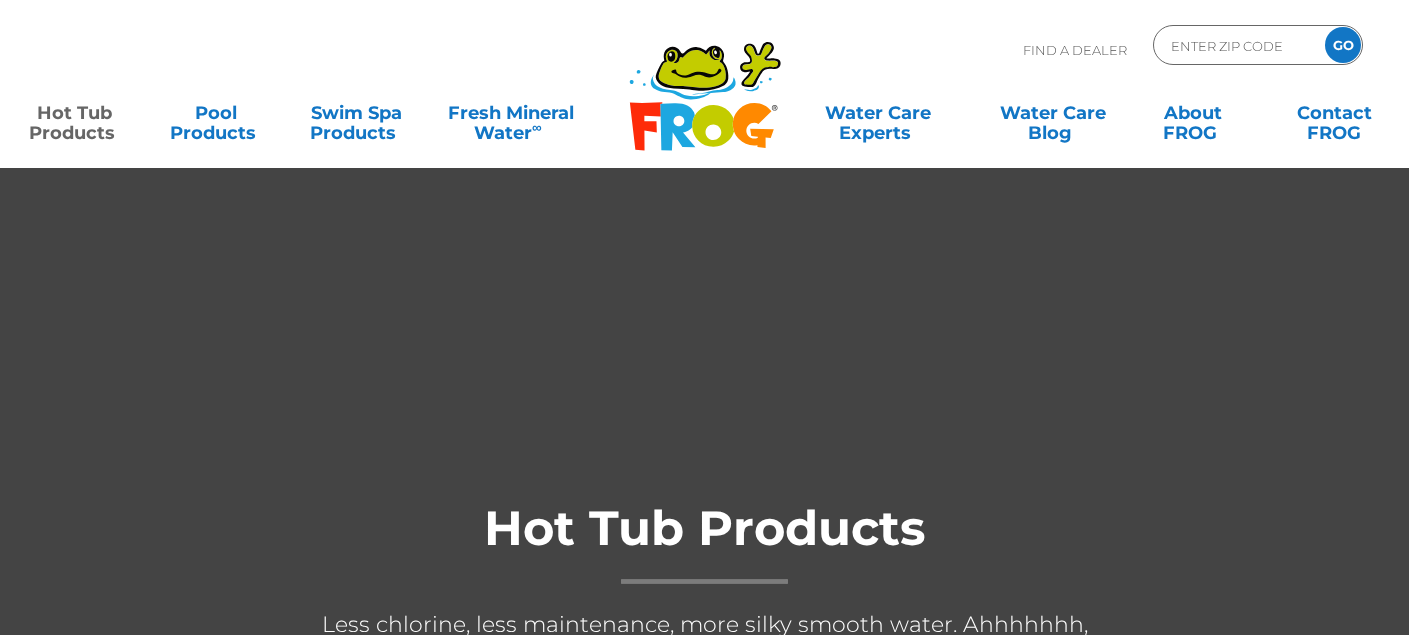 scroll, scrollTop: 0, scrollLeft: 0, axis: both 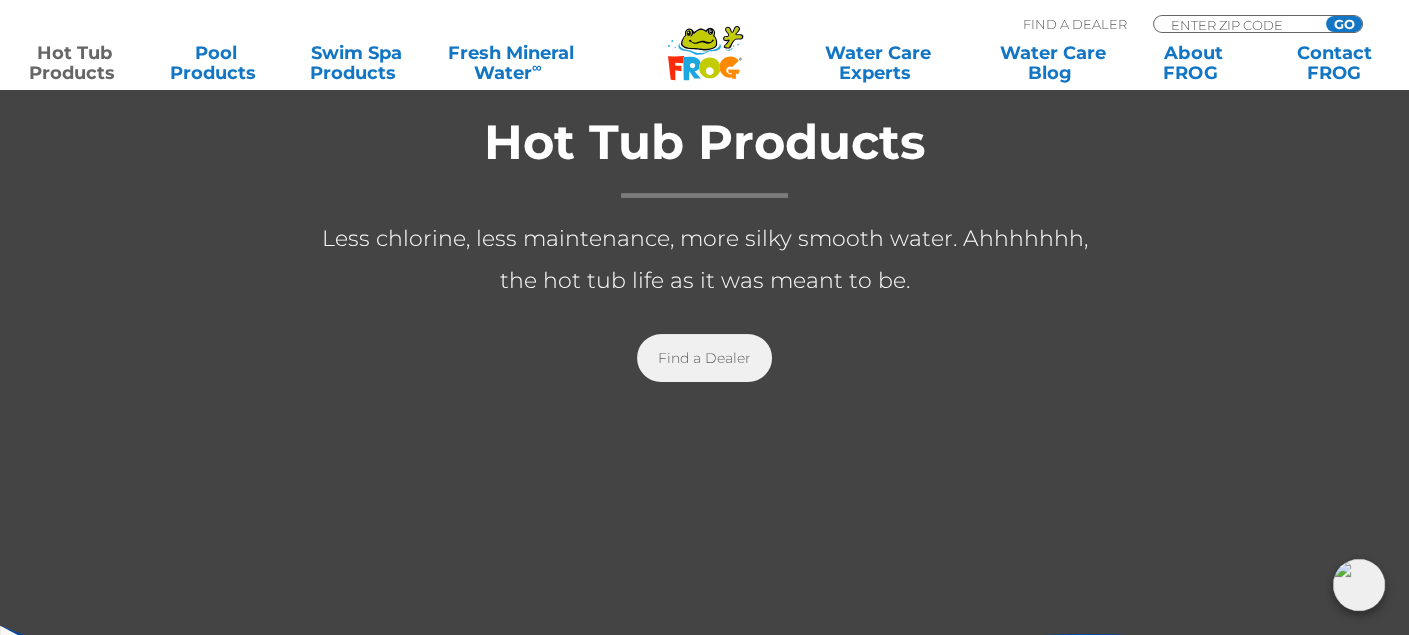 click on "Find a Dealer" at bounding box center (704, 358) 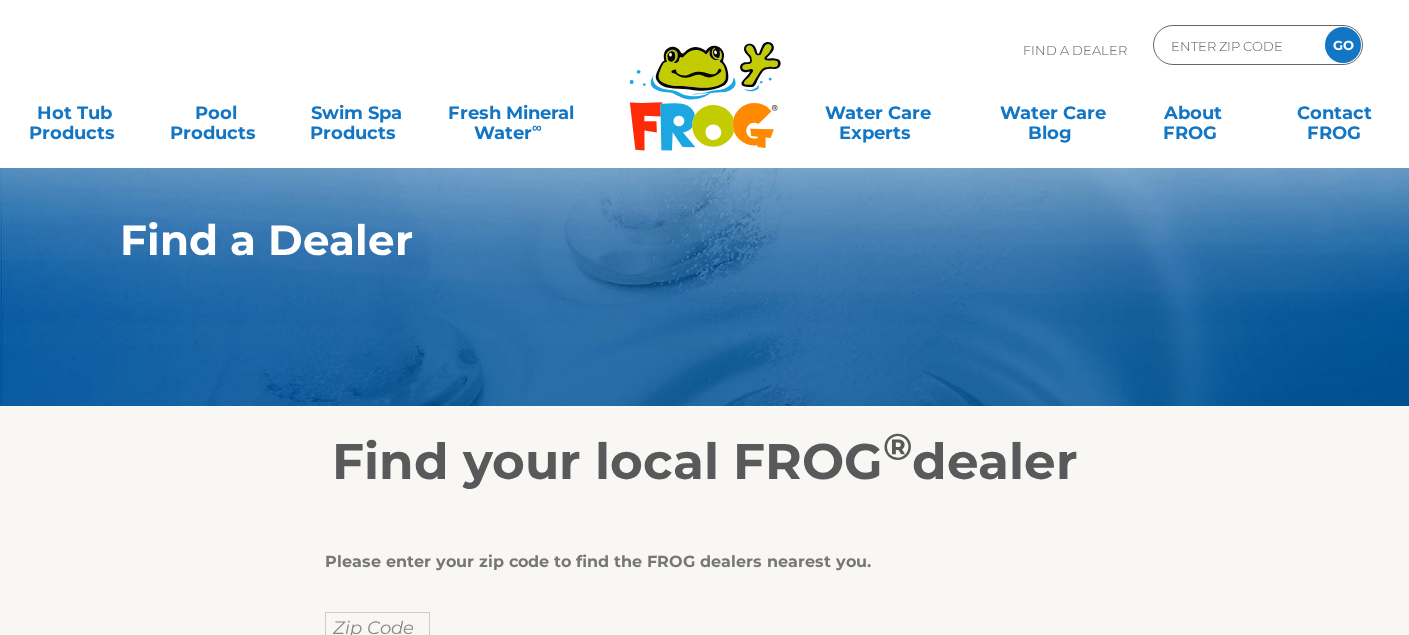 scroll, scrollTop: 0, scrollLeft: 0, axis: both 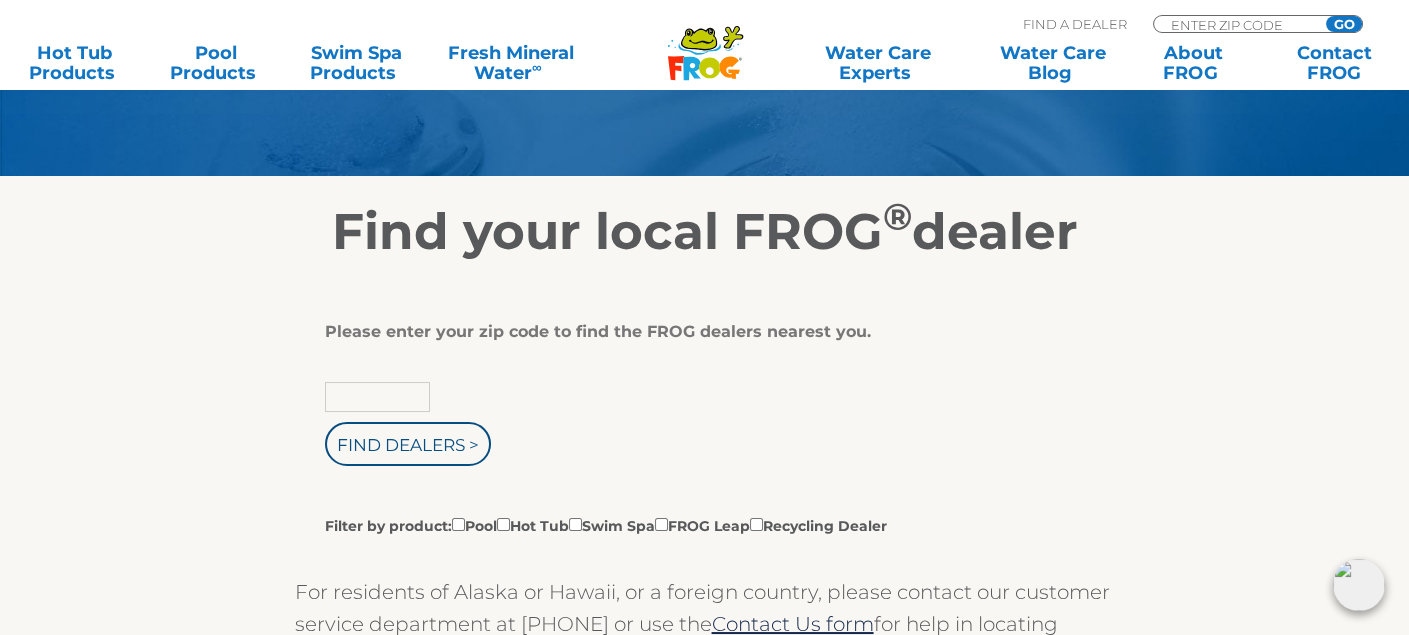 click at bounding box center [377, 397] 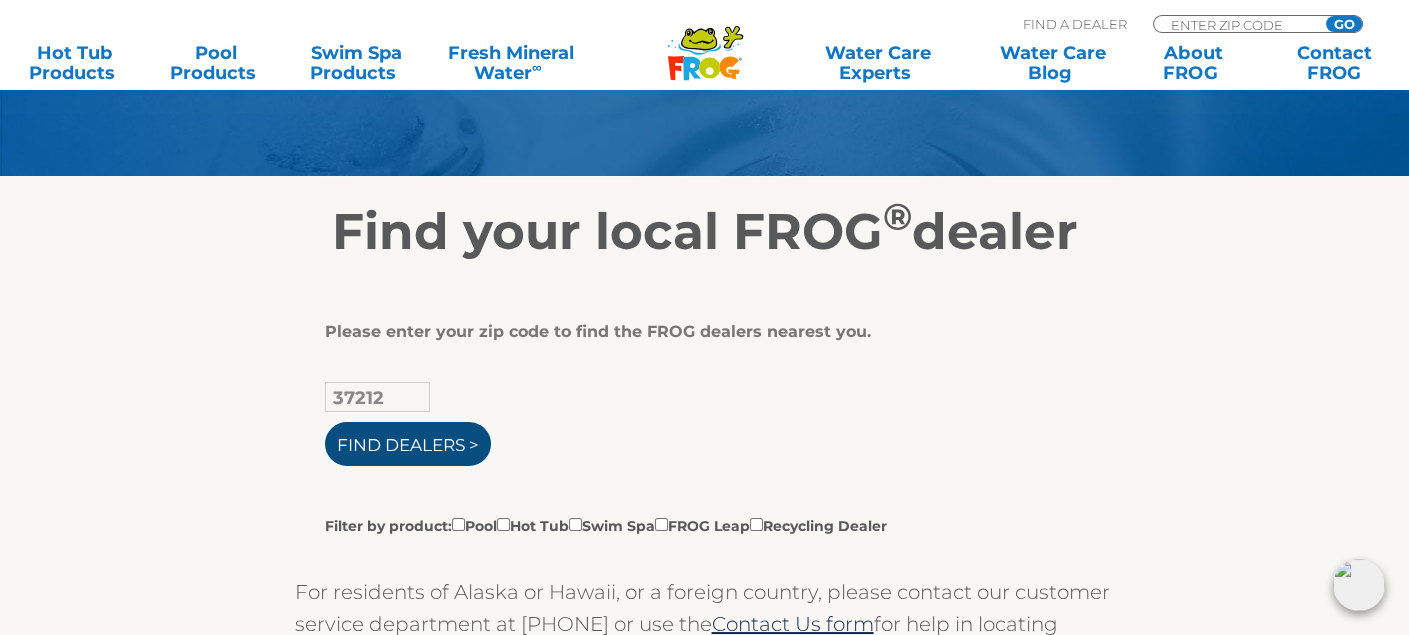 type on "37212" 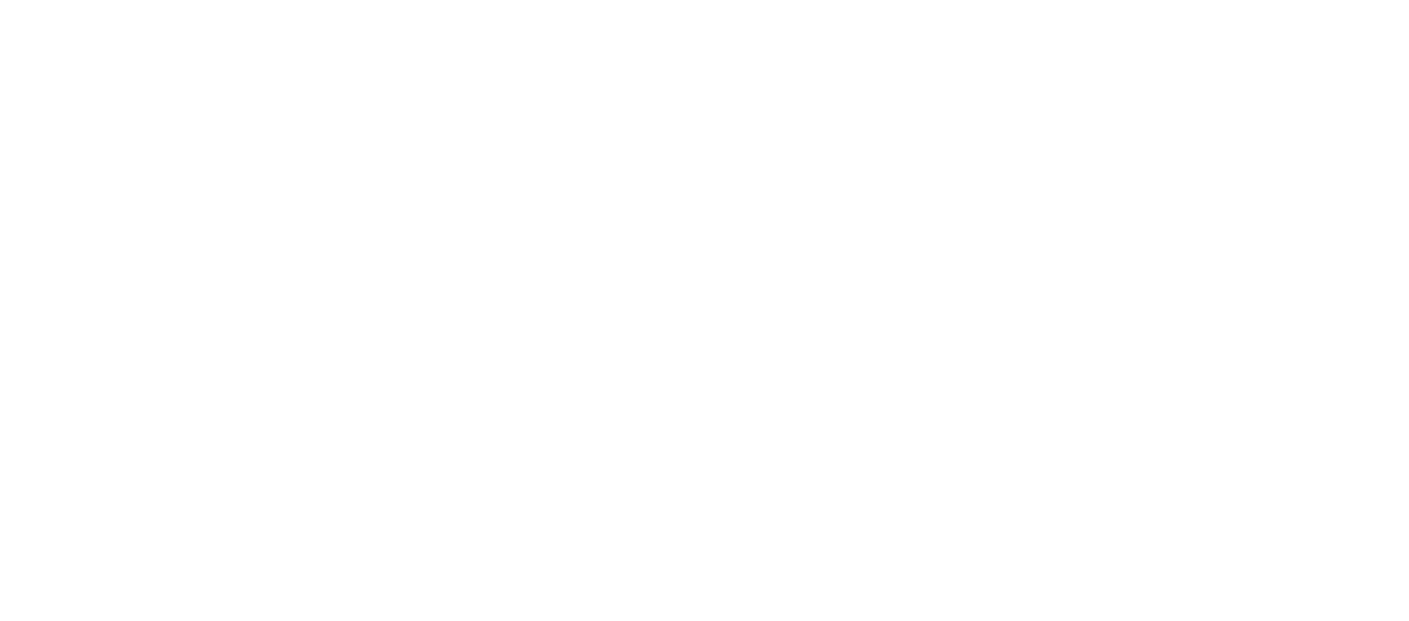 scroll, scrollTop: 0, scrollLeft: 0, axis: both 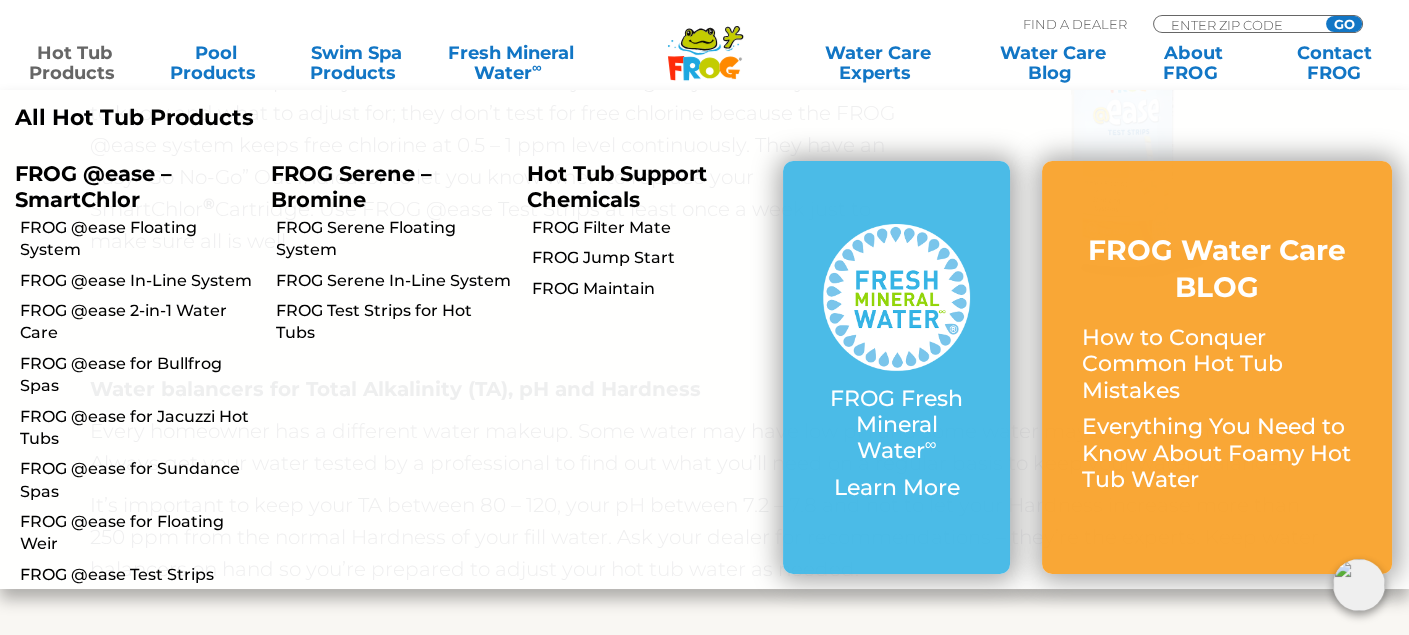 click on "Hot Tub  Products" at bounding box center [75, 63] 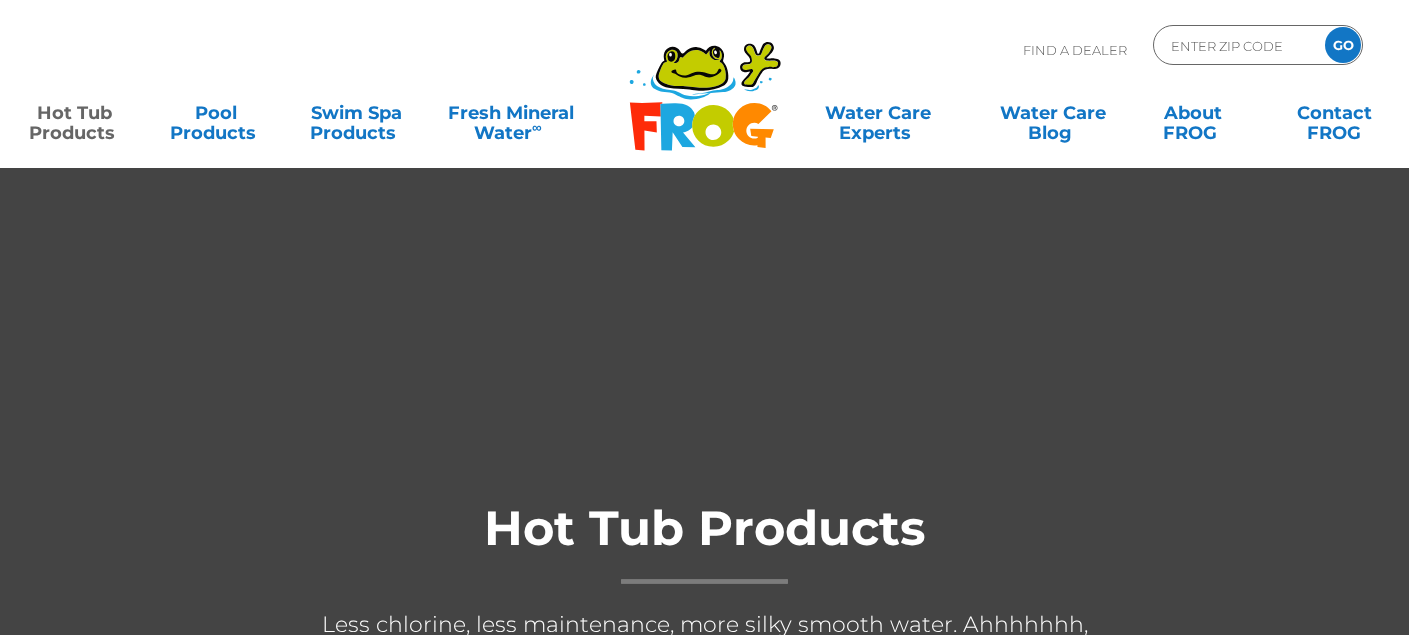 scroll, scrollTop: 0, scrollLeft: 0, axis: both 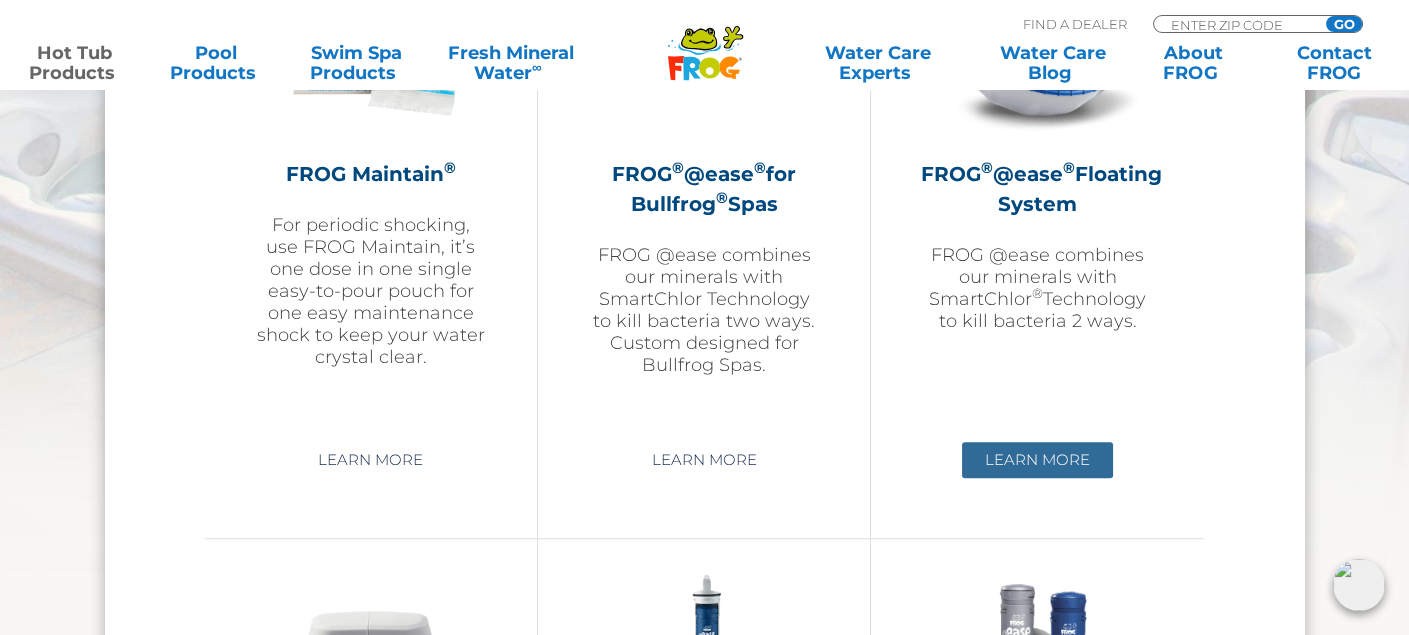 click on "Learn More" at bounding box center [1037, 460] 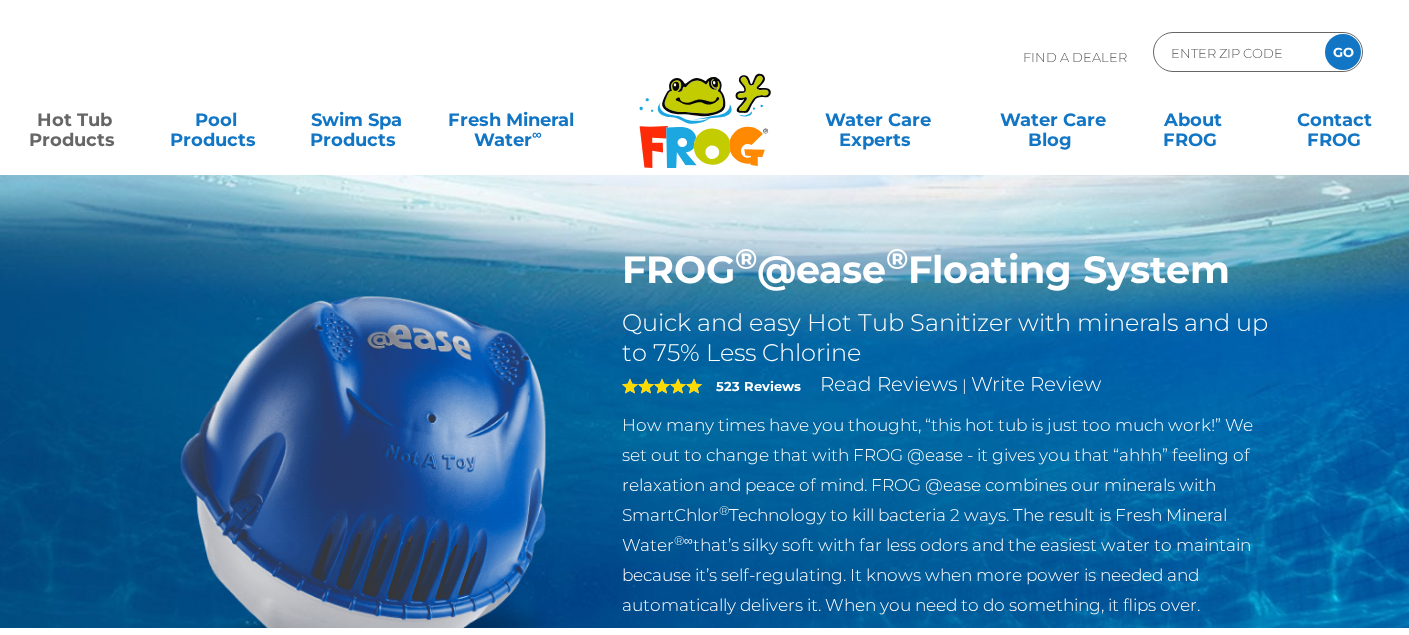 scroll, scrollTop: 0, scrollLeft: 0, axis: both 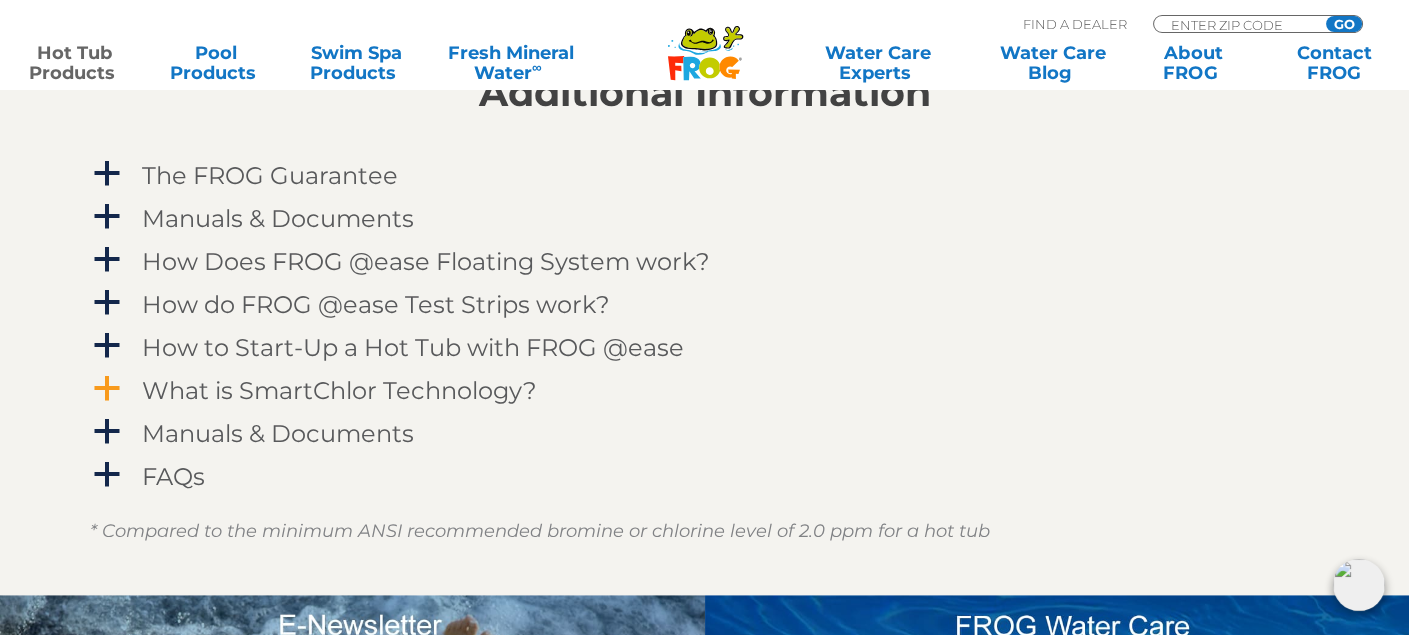 click on "a" at bounding box center [107, 389] 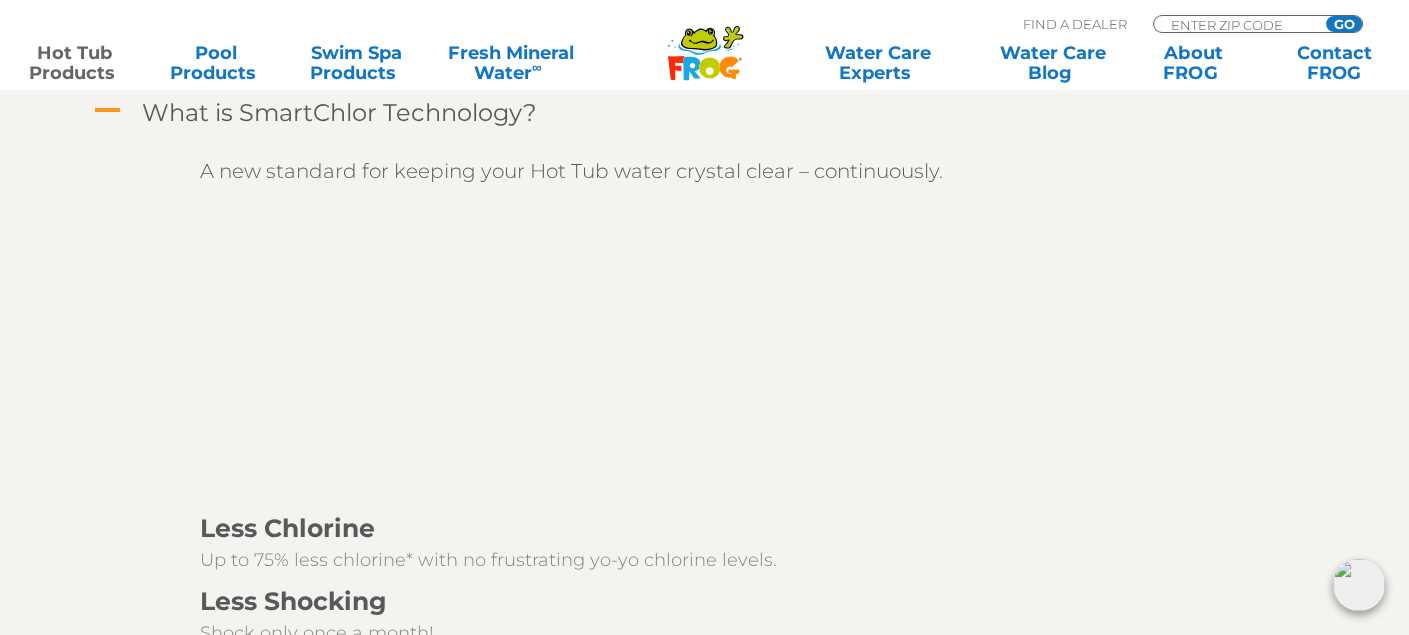 scroll, scrollTop: 2308, scrollLeft: 0, axis: vertical 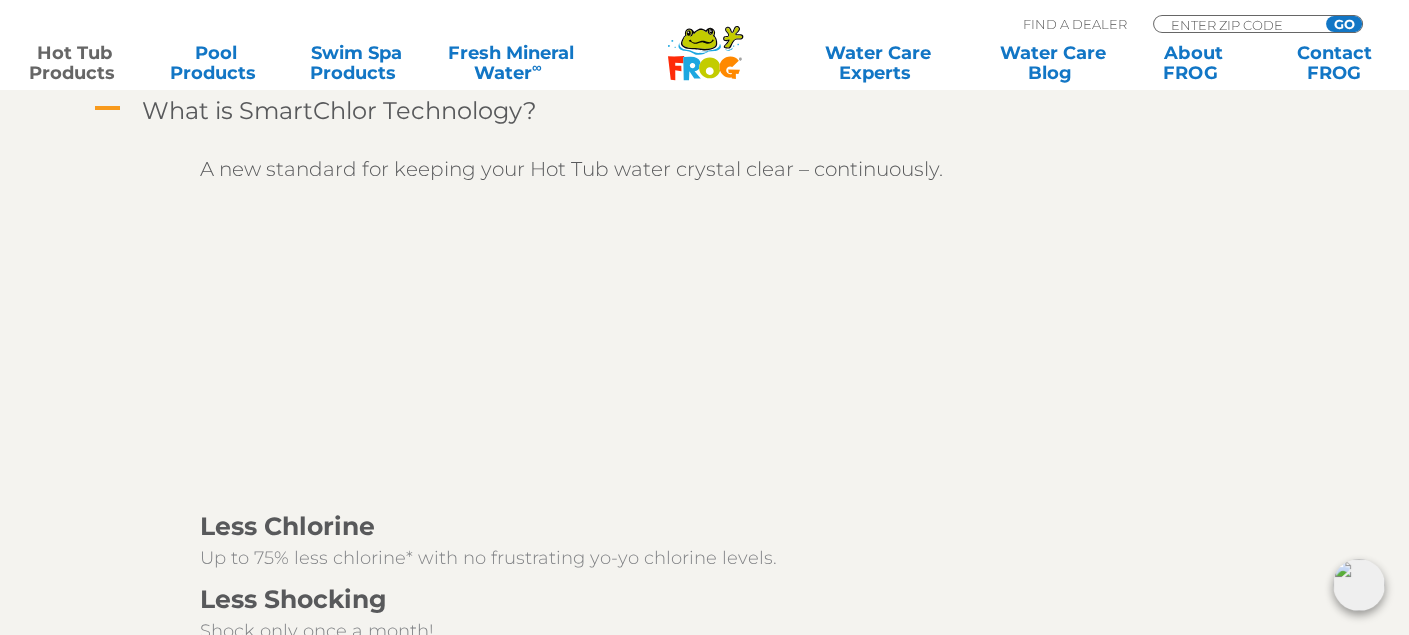 click on "A new standard for keeping your Hot Tub water crystal clear – continuously." at bounding box center [735, 331] 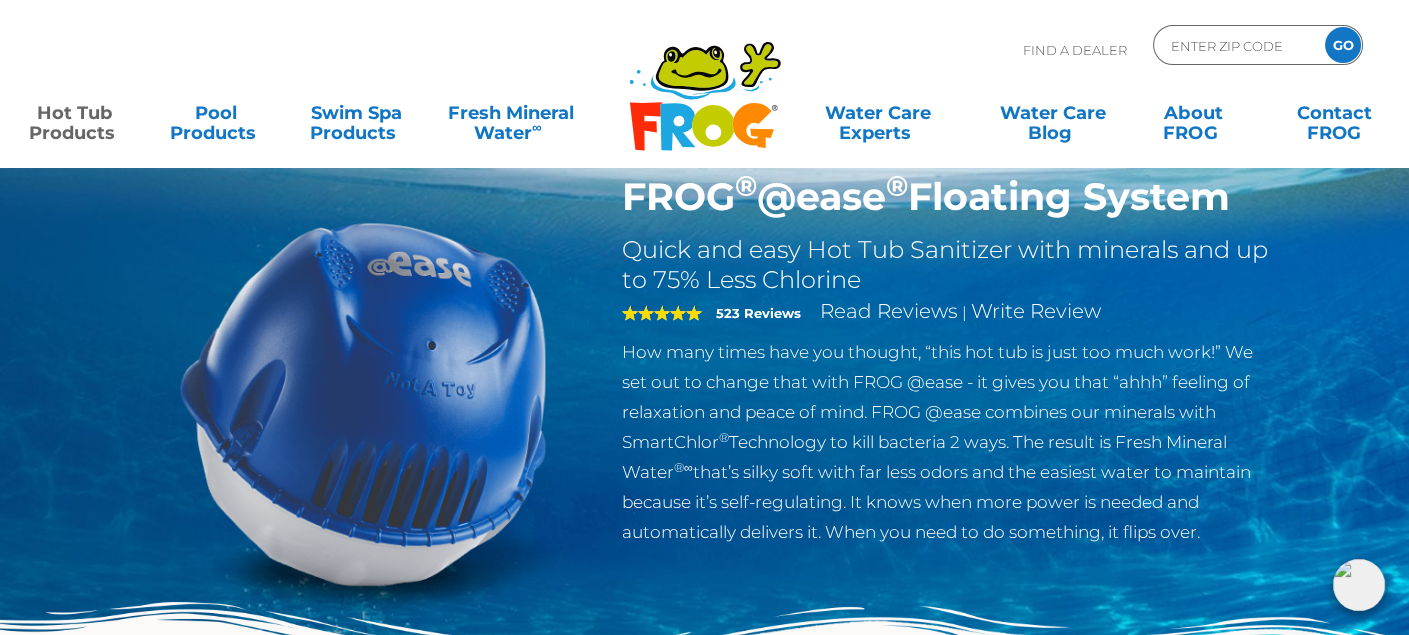 scroll, scrollTop: 0, scrollLeft: 0, axis: both 